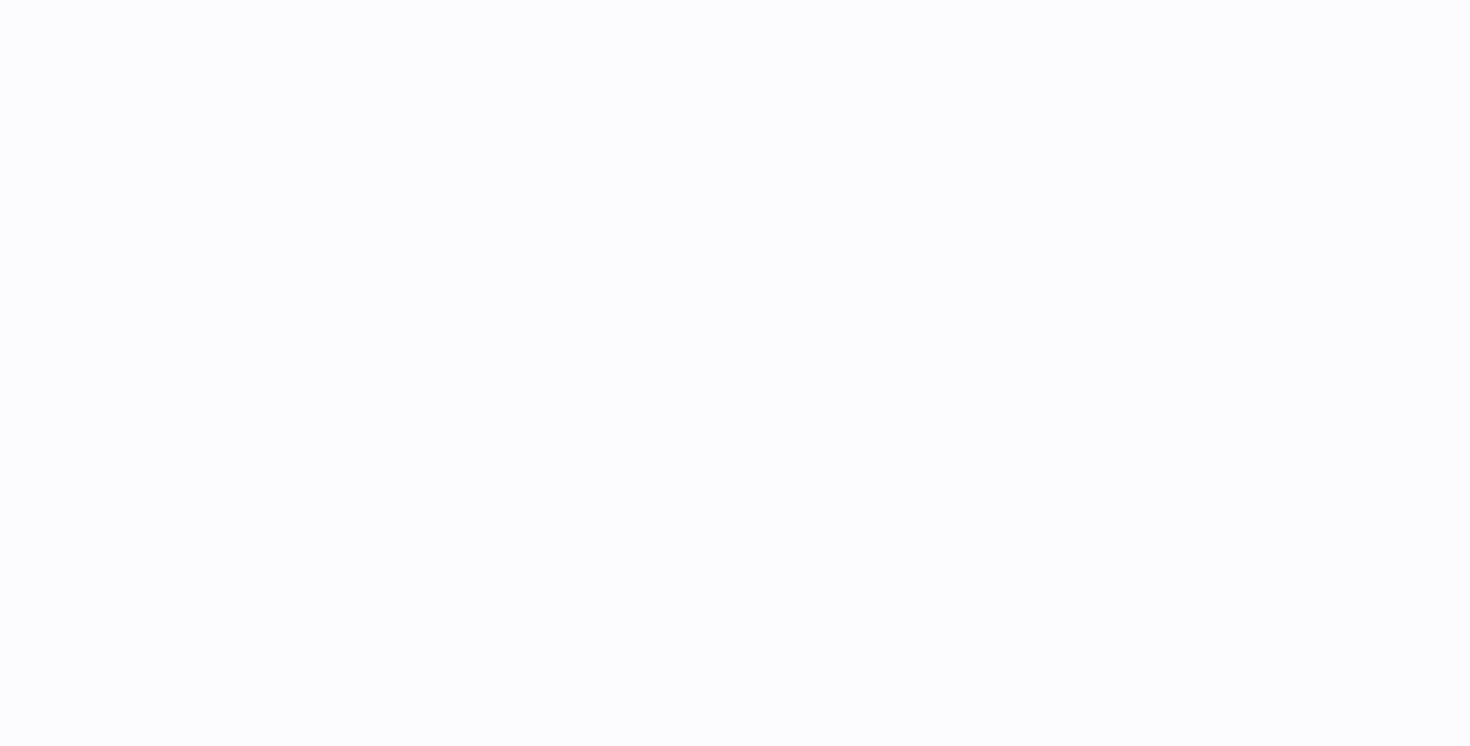 scroll, scrollTop: 0, scrollLeft: 0, axis: both 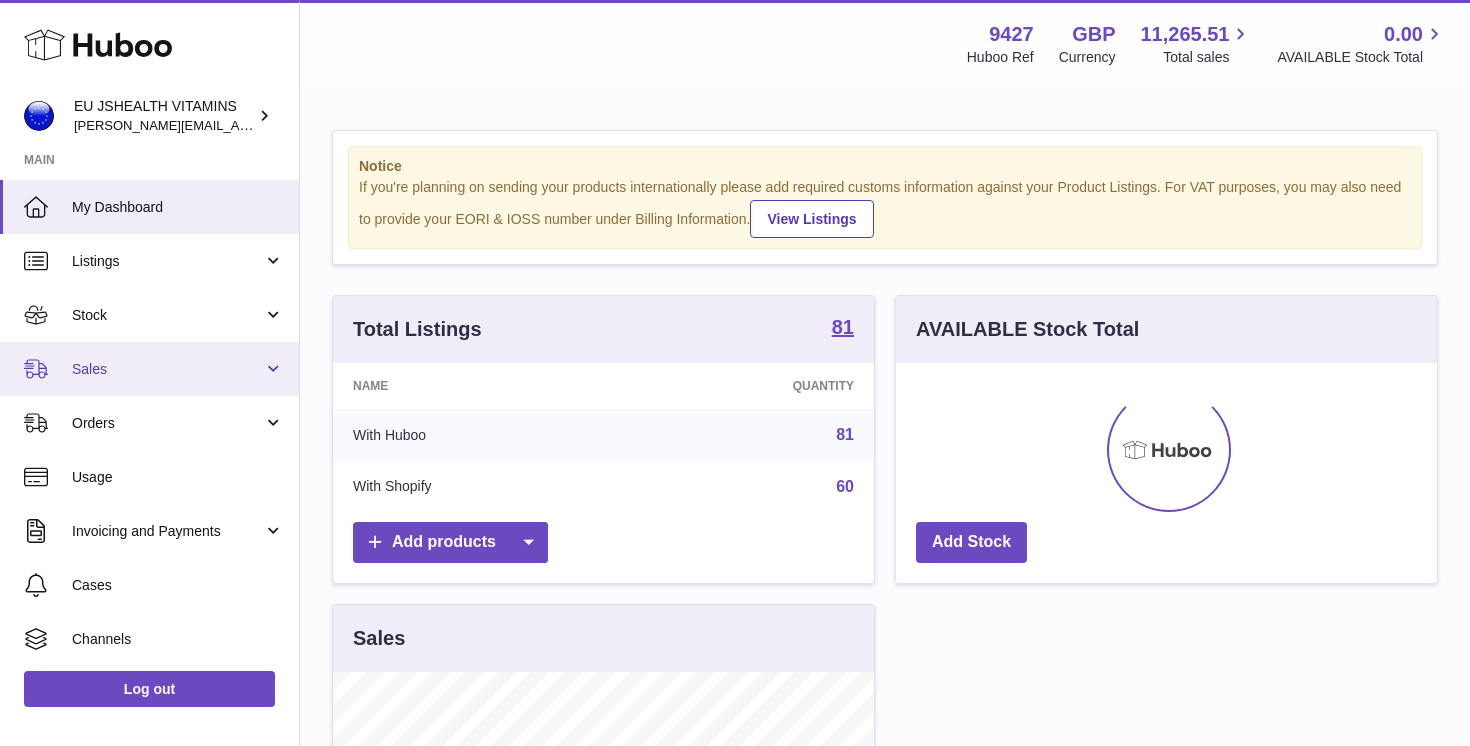 click on "Sales" at bounding box center [149, 369] 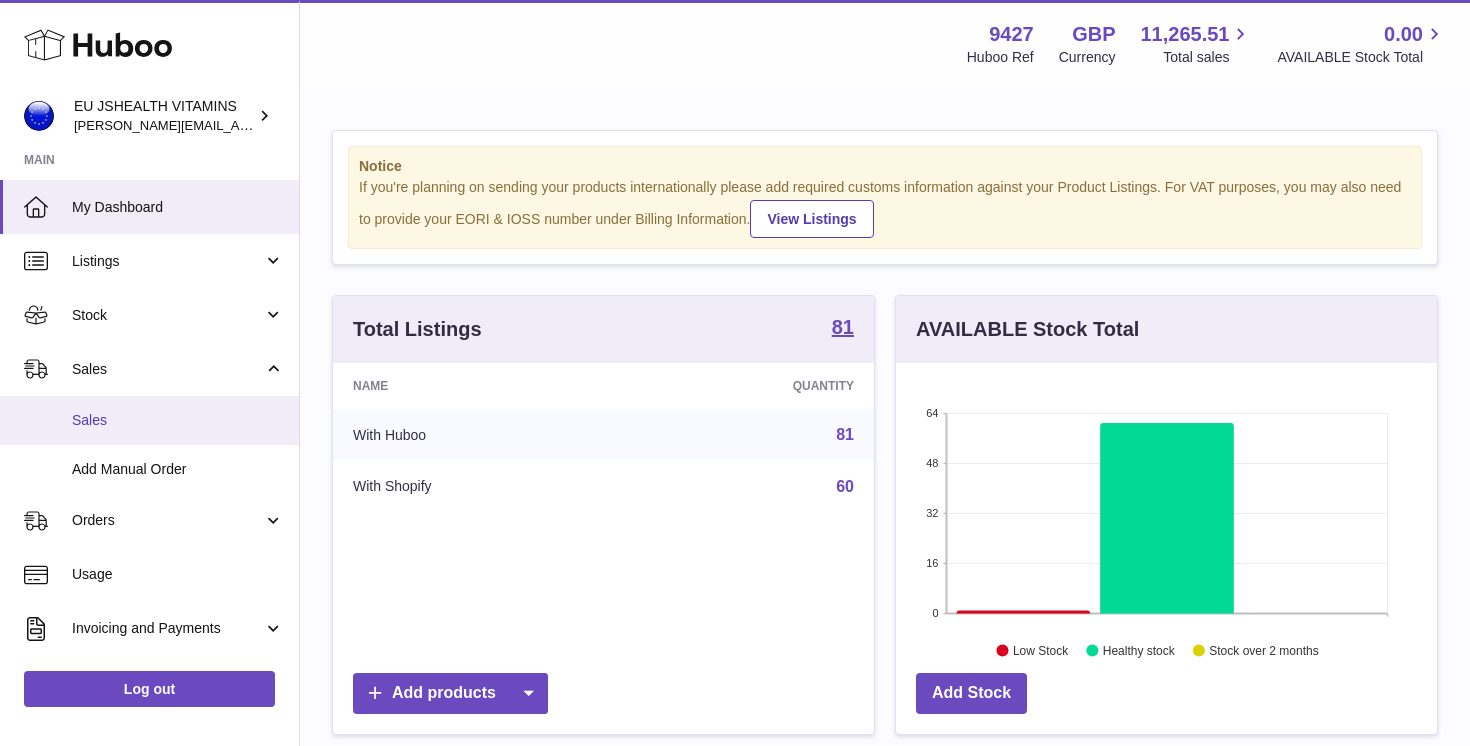 click on "Sales" at bounding box center [178, 420] 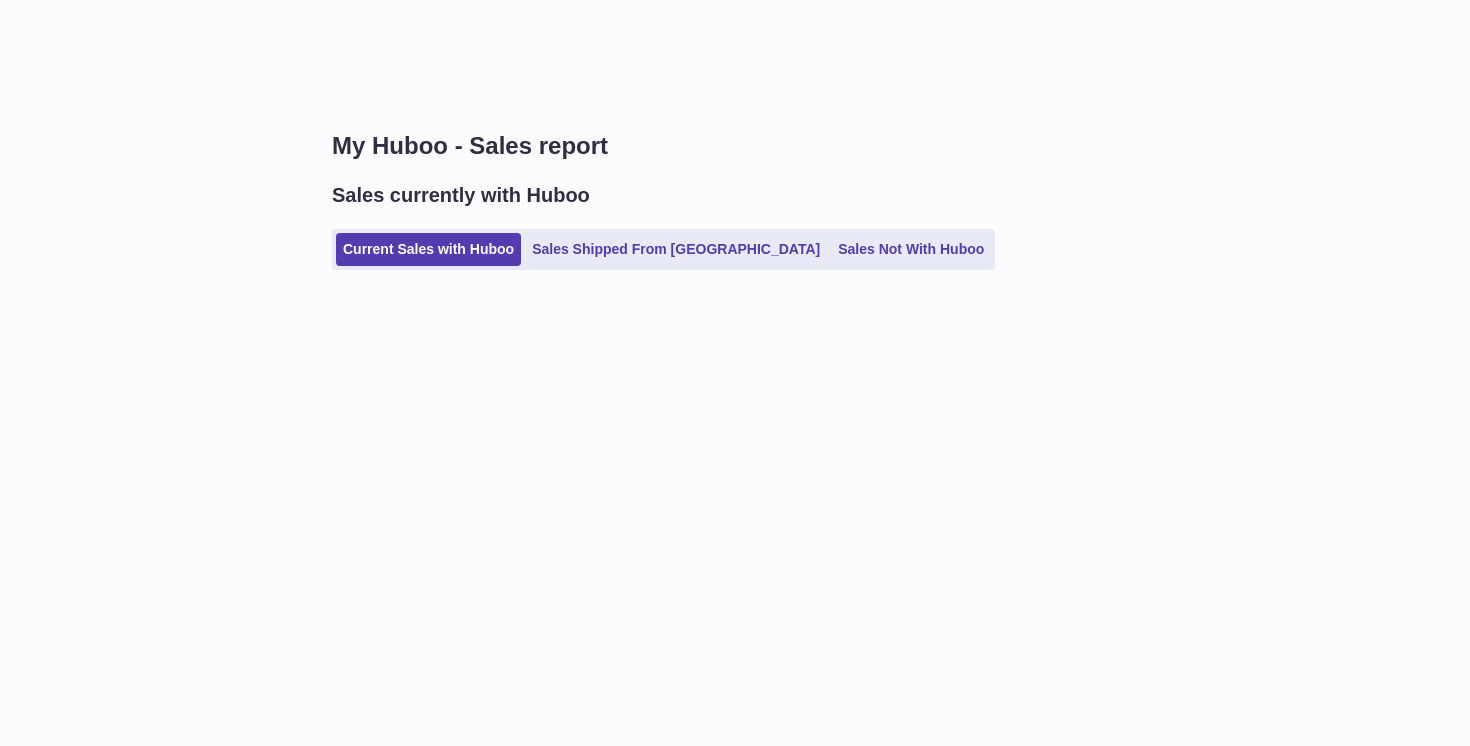 scroll, scrollTop: 0, scrollLeft: 0, axis: both 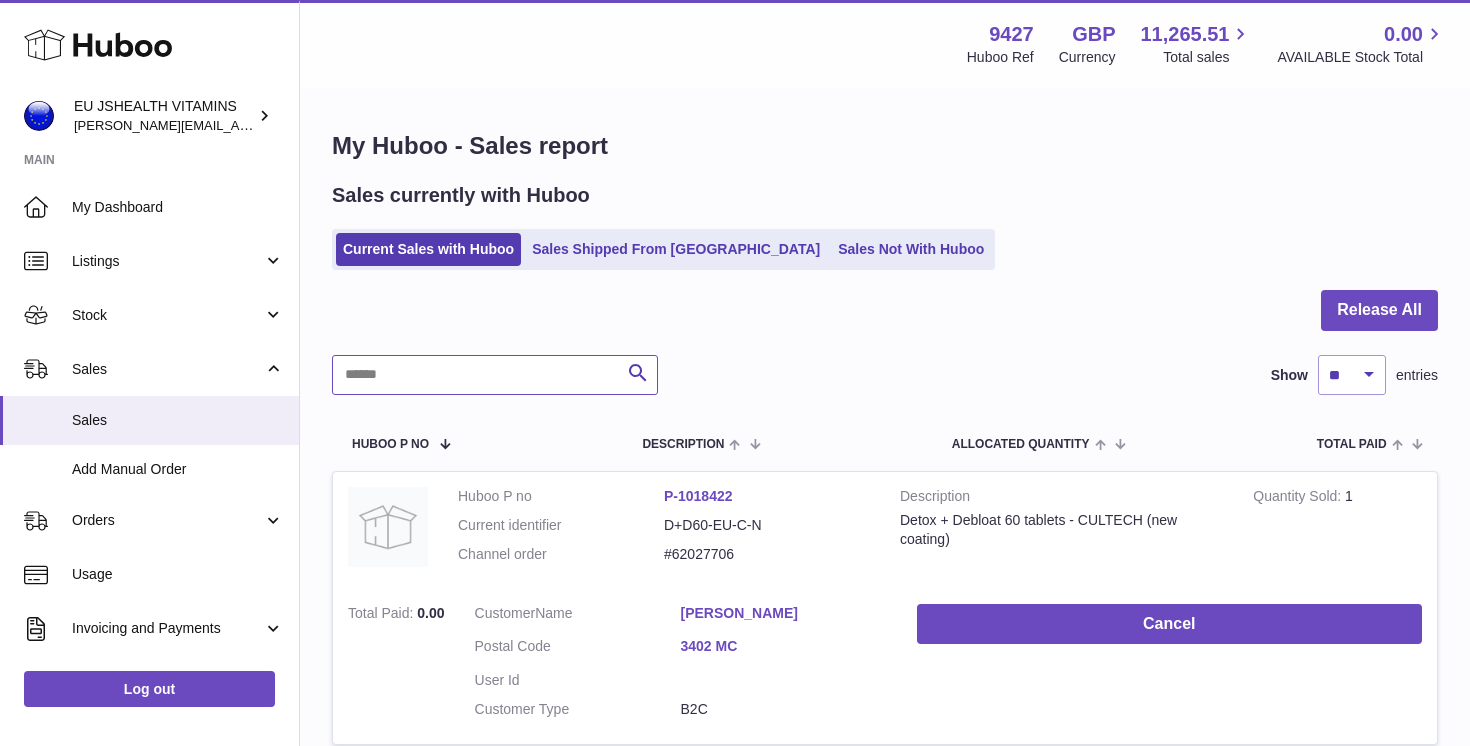 click at bounding box center [495, 375] 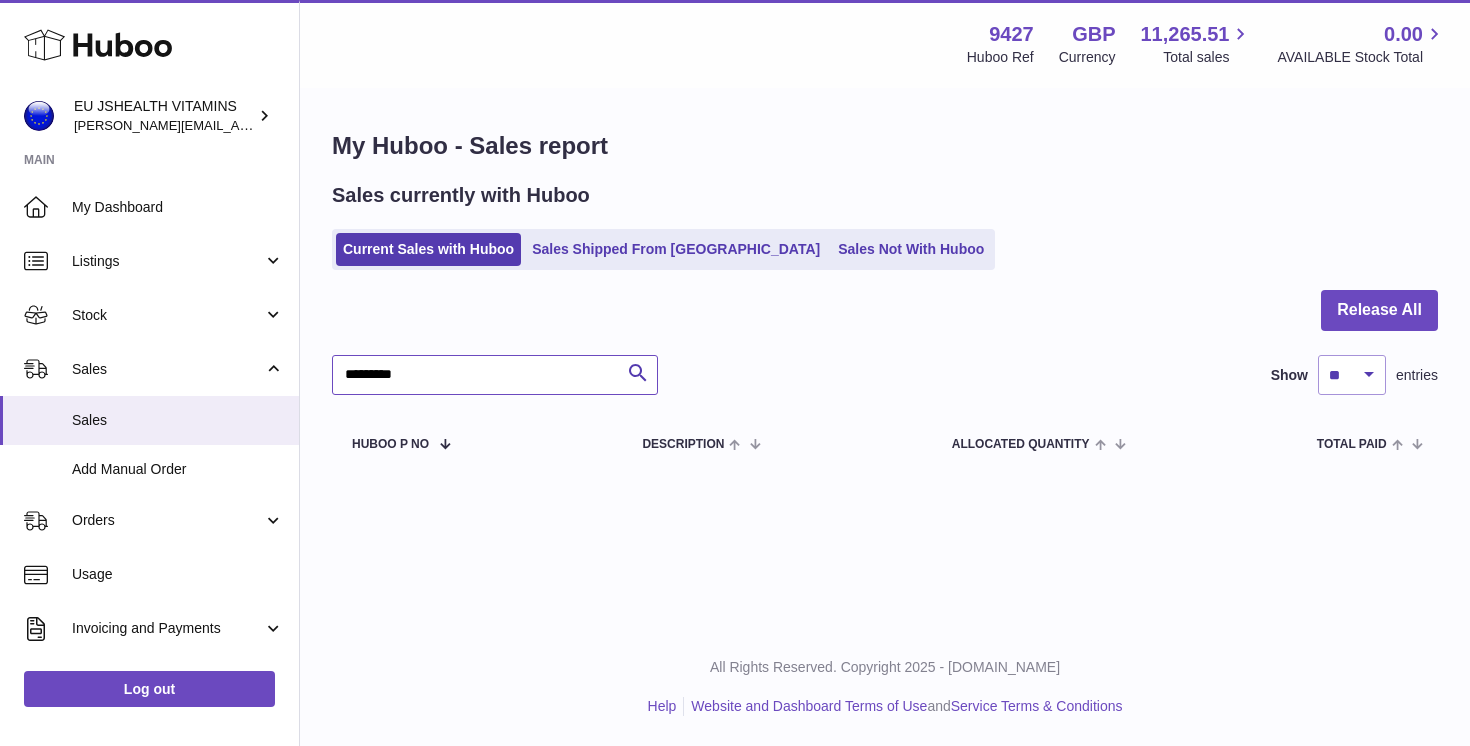 type on "*********" 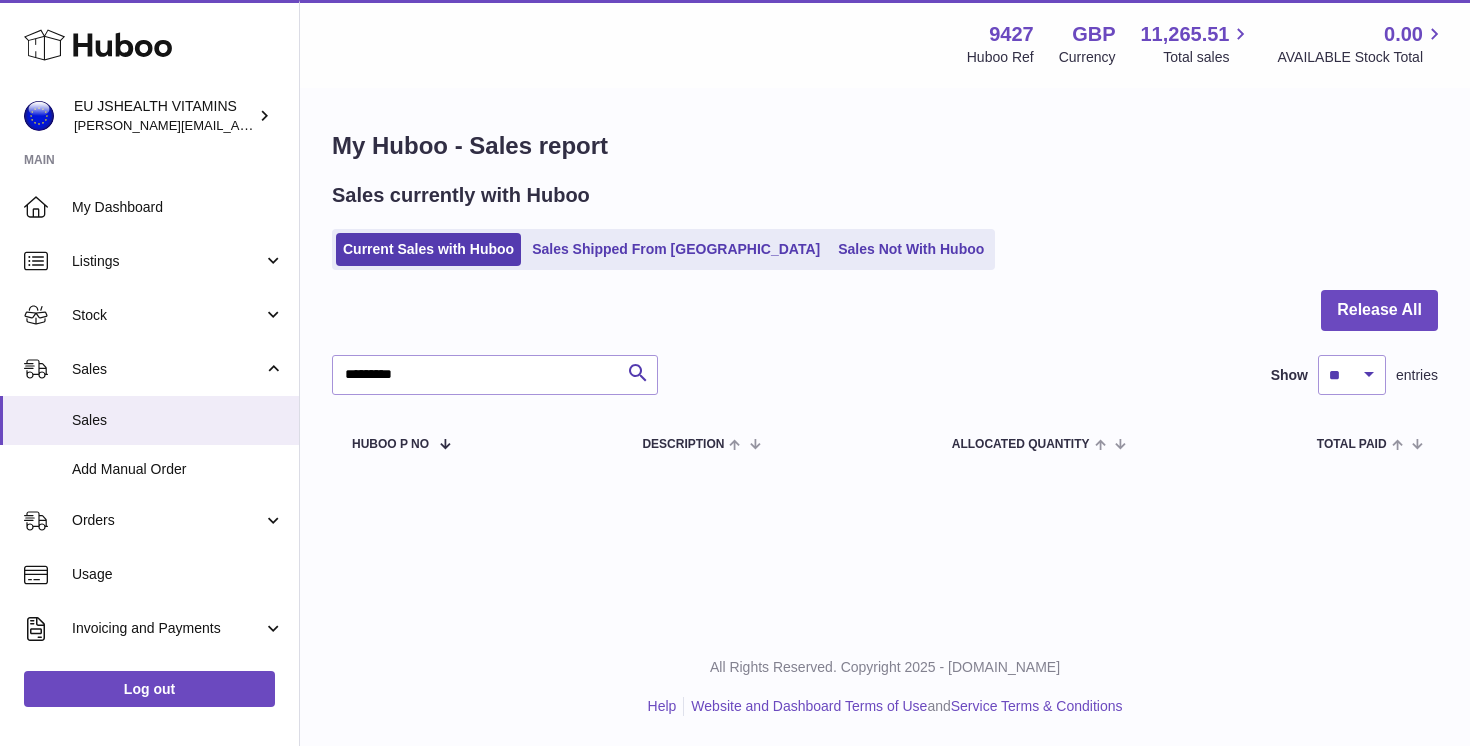 click on "Current Sales with Huboo
Sales Shipped From Huboo
Sales Not With Huboo" at bounding box center (663, 249) 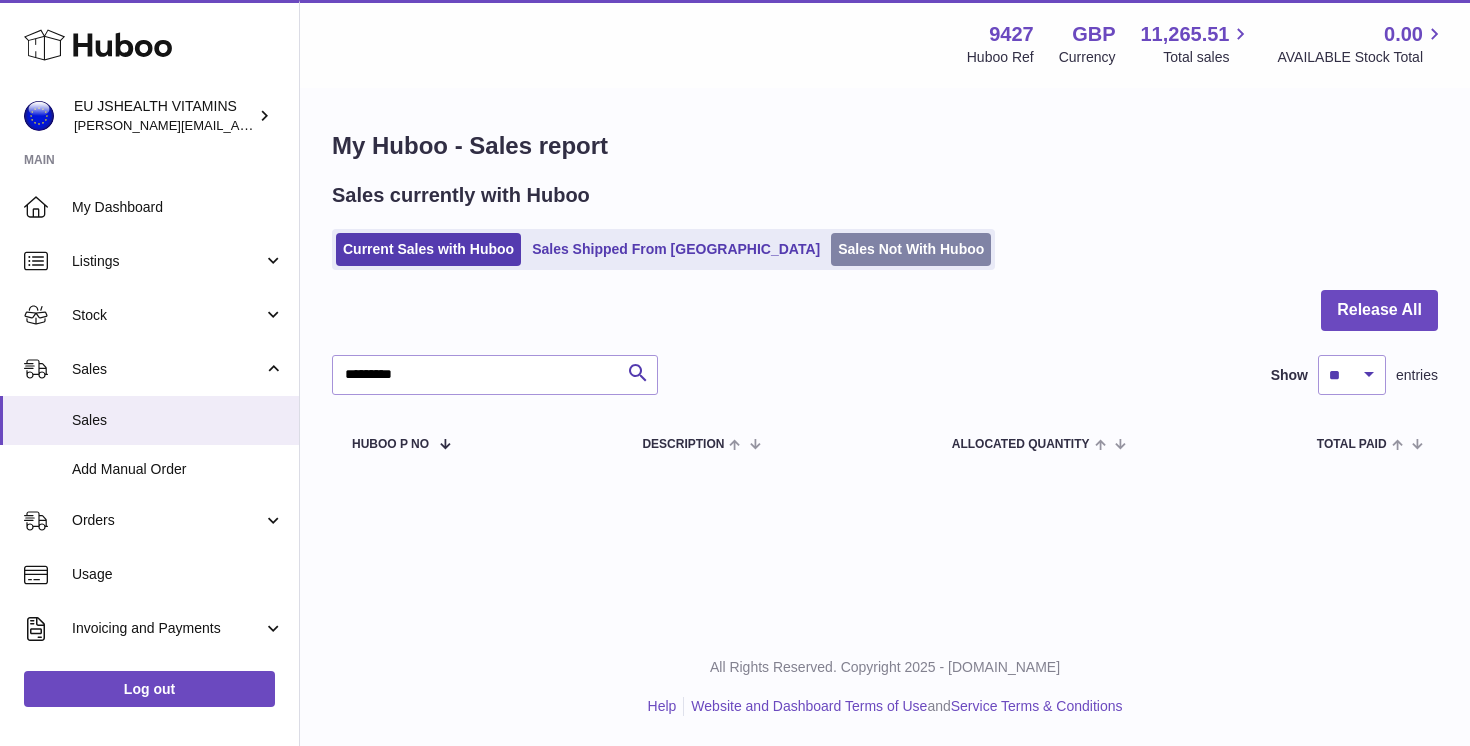 click on "Sales Not With Huboo" at bounding box center [911, 249] 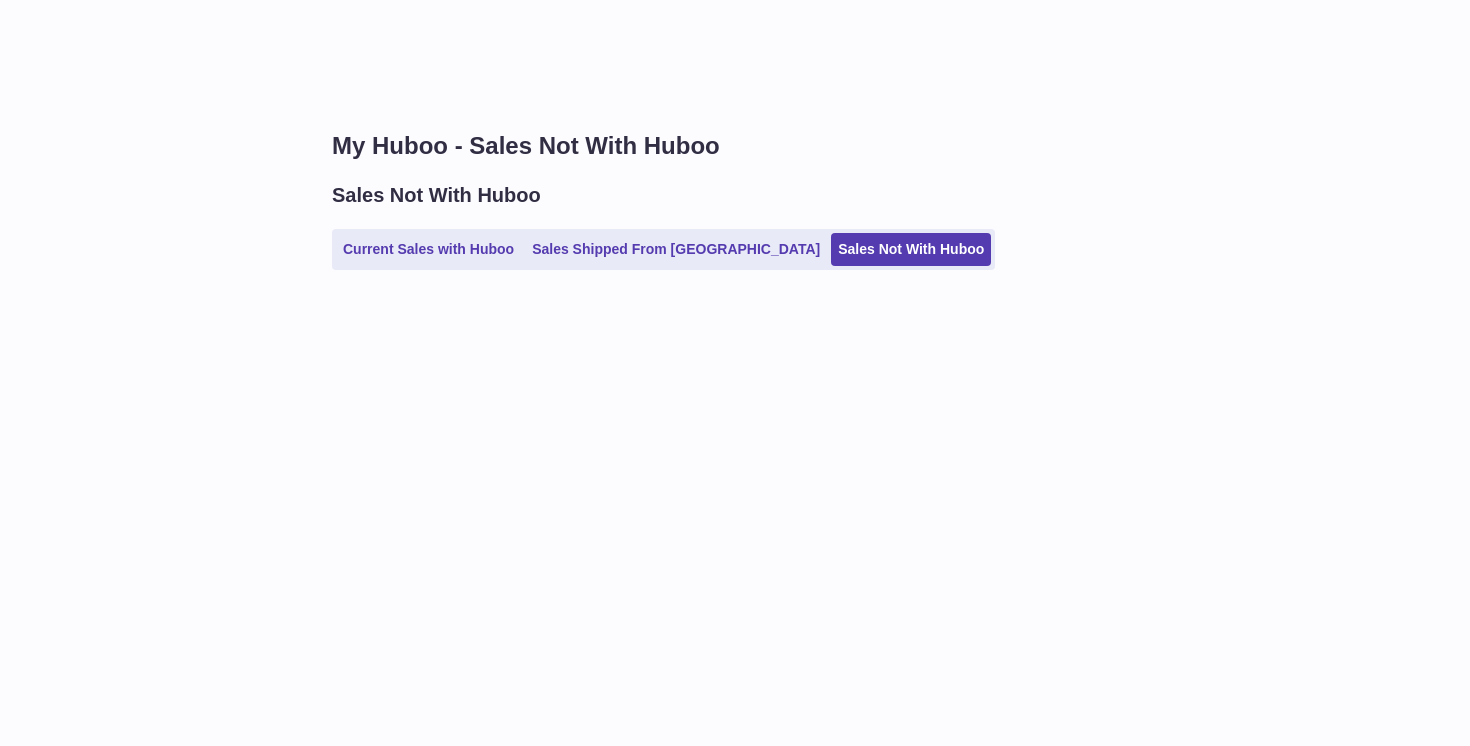 scroll, scrollTop: 0, scrollLeft: 0, axis: both 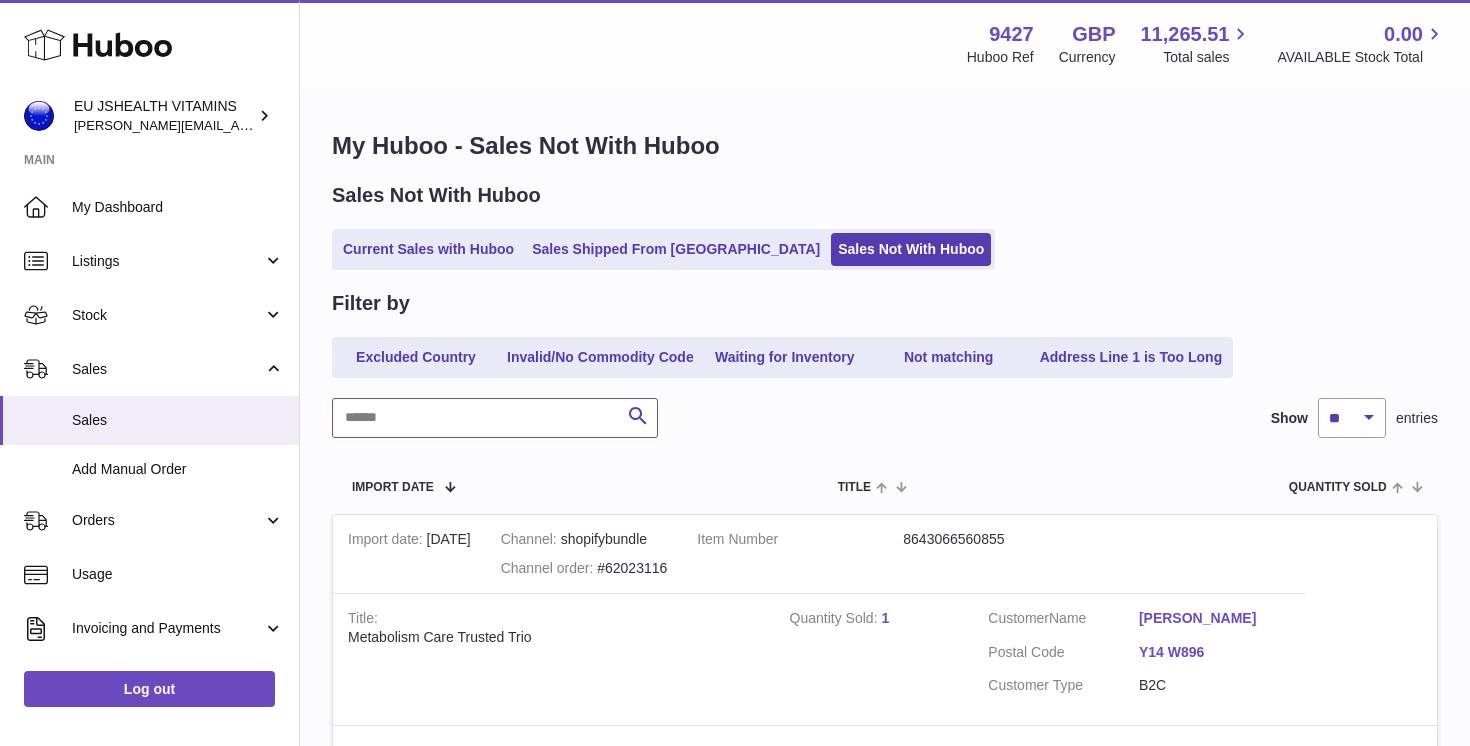 click at bounding box center [495, 418] 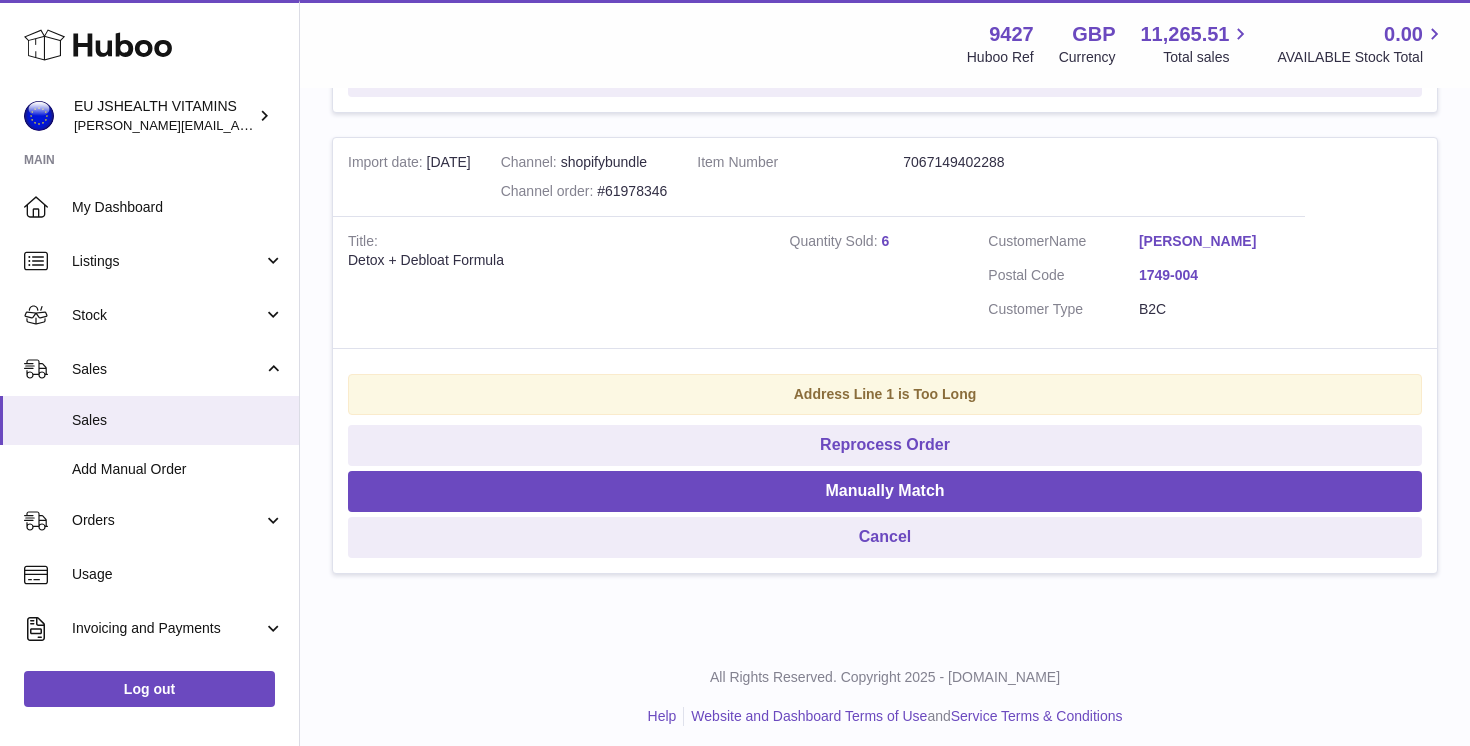 scroll, scrollTop: 1766, scrollLeft: 0, axis: vertical 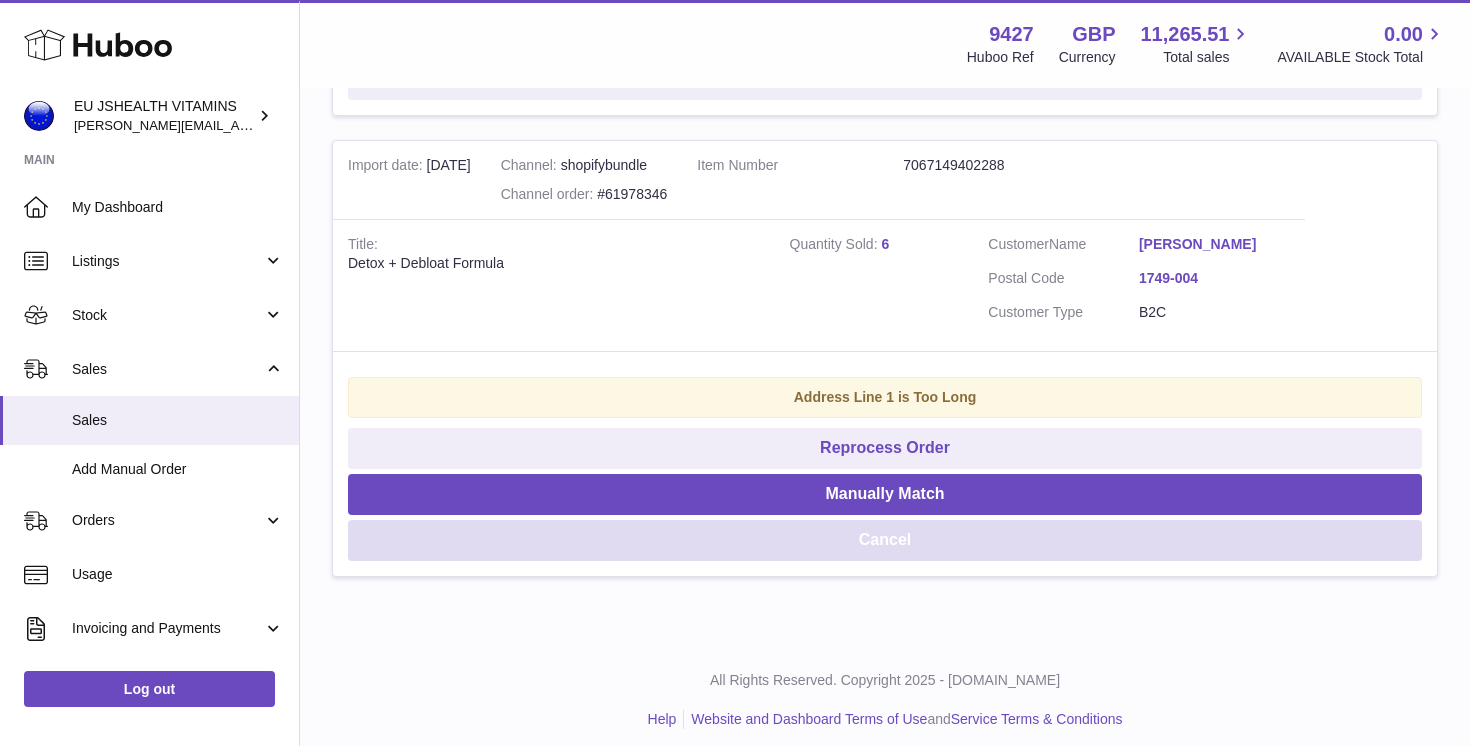 type on "*********" 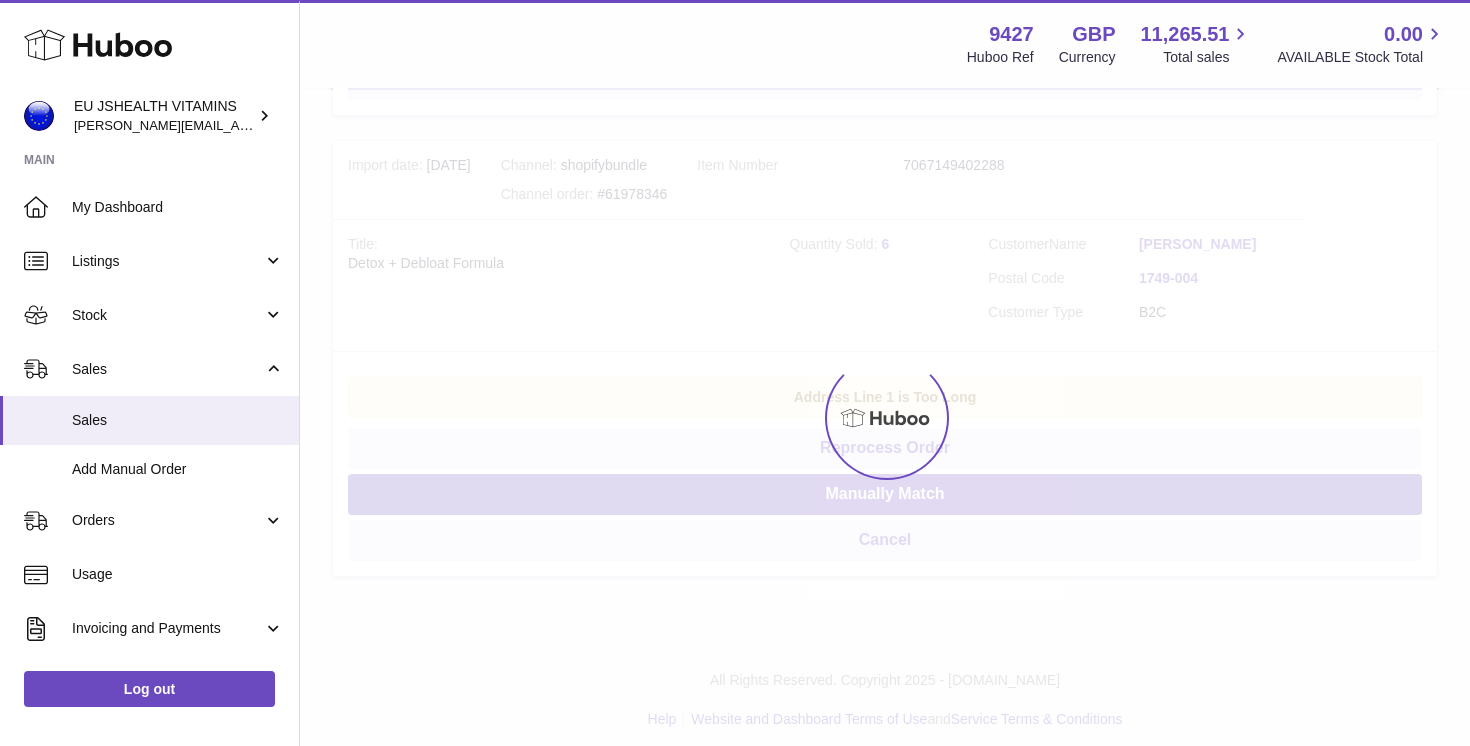 scroll, scrollTop: 1318, scrollLeft: 0, axis: vertical 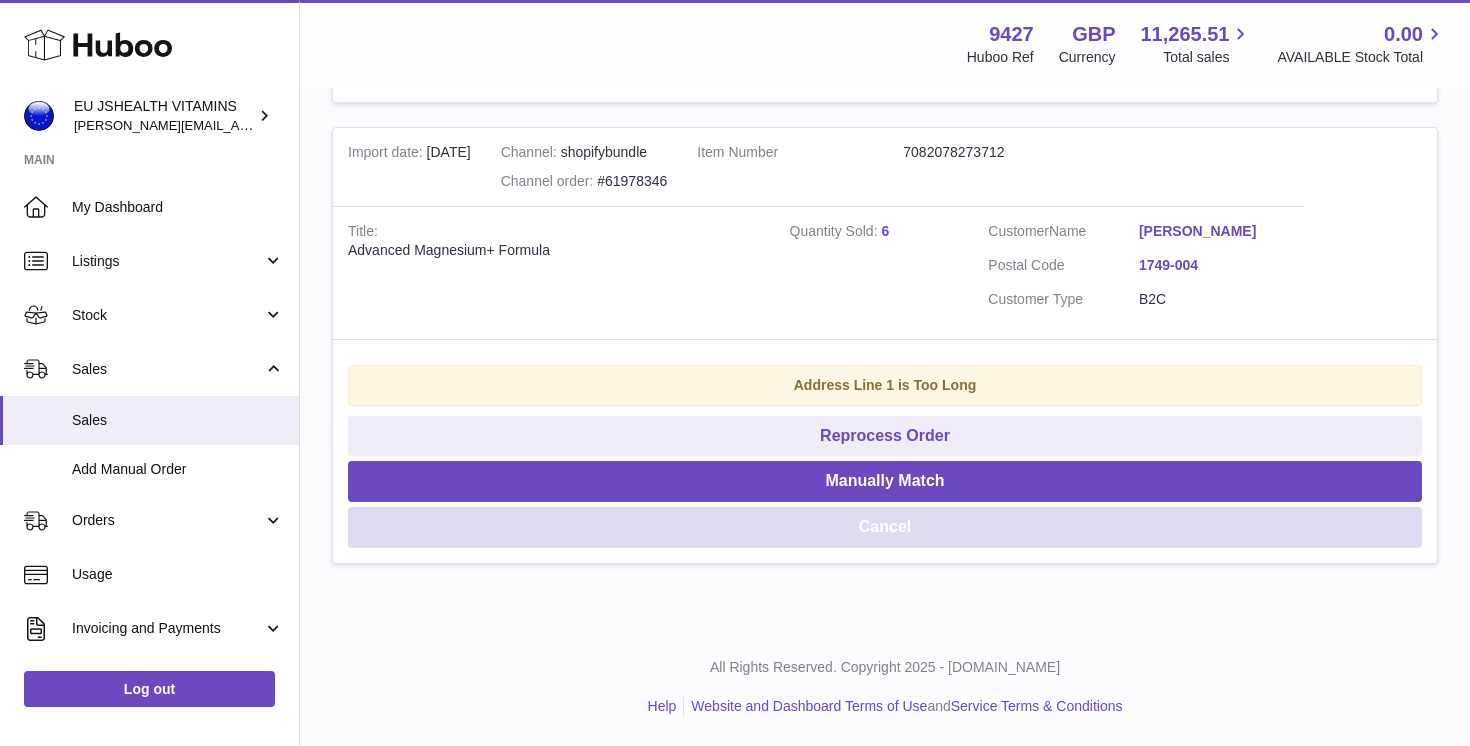 click on "Cancel" at bounding box center [885, 527] 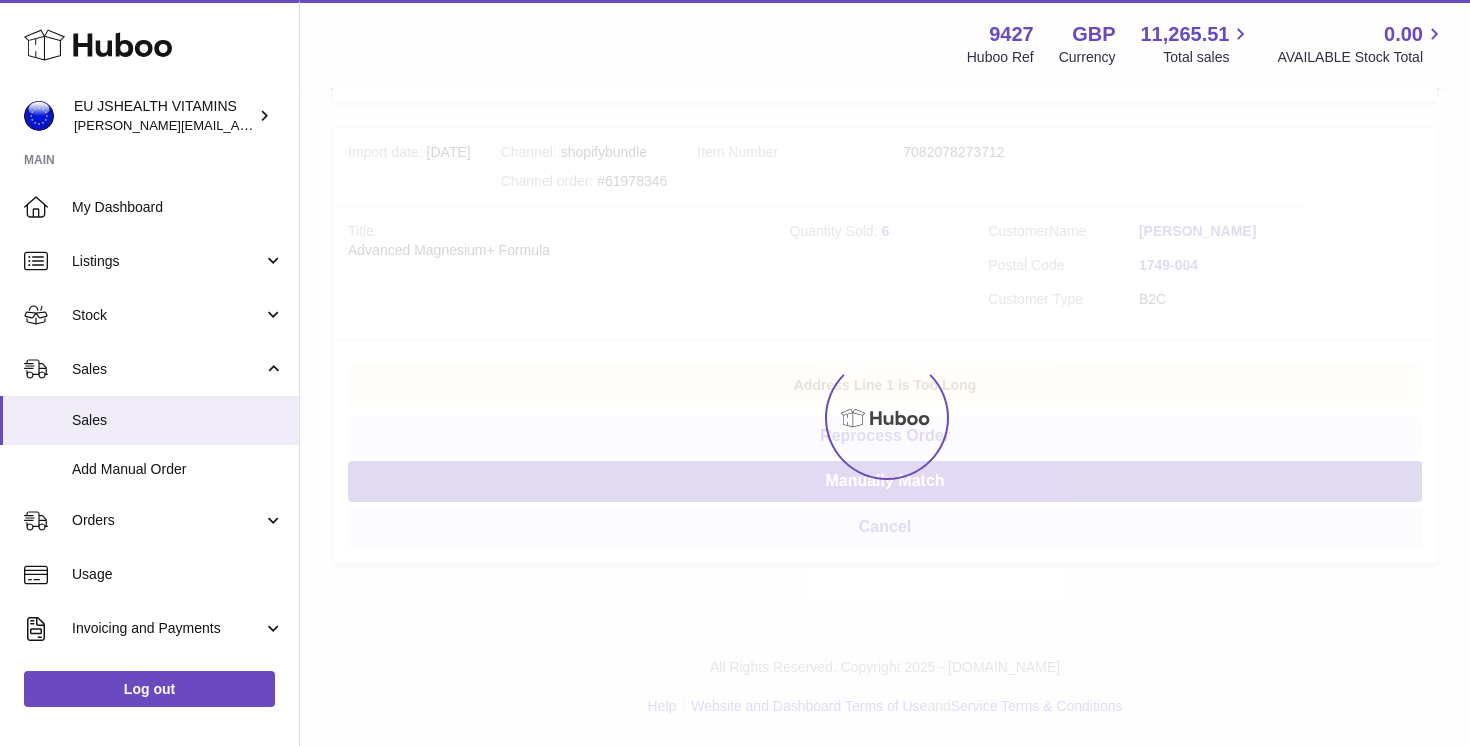 scroll, scrollTop: 857, scrollLeft: 0, axis: vertical 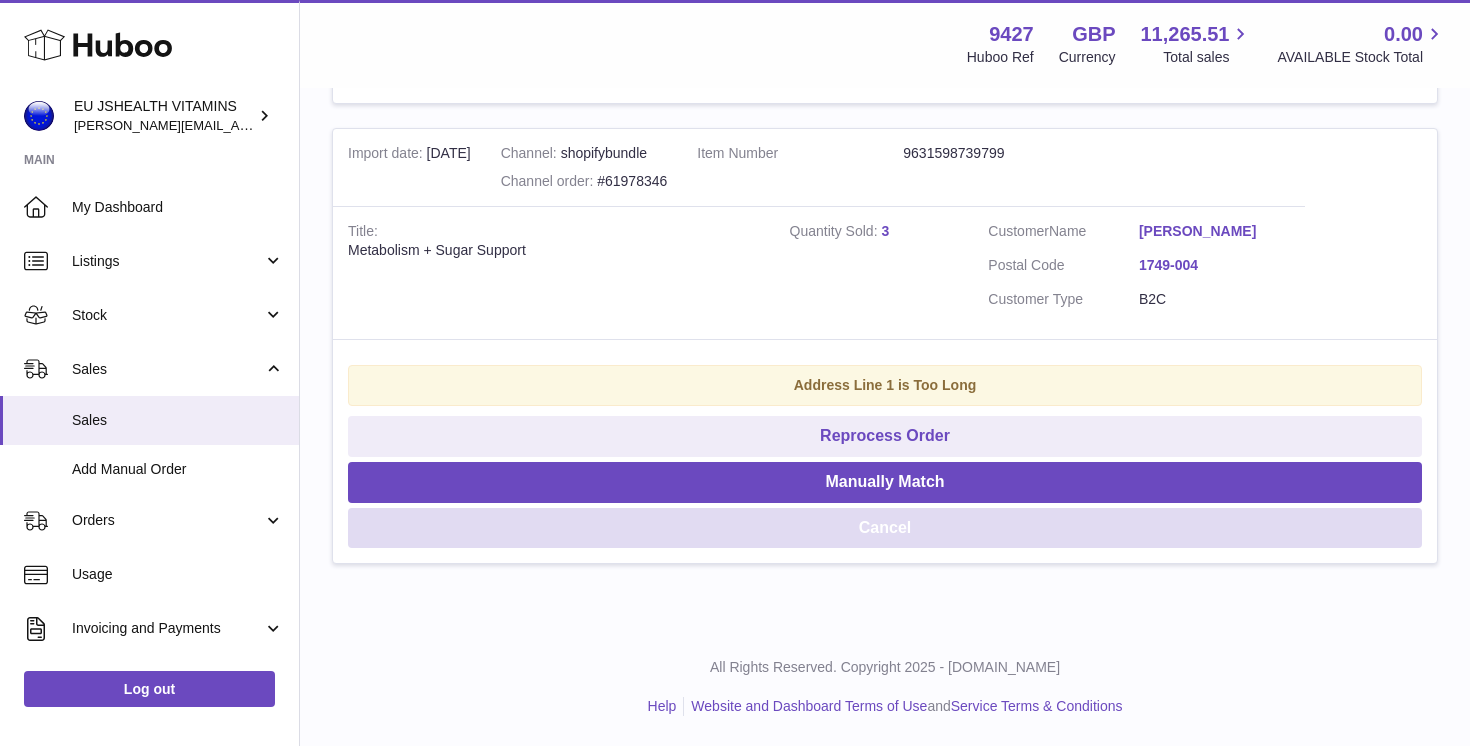 click on "Cancel" at bounding box center (885, 528) 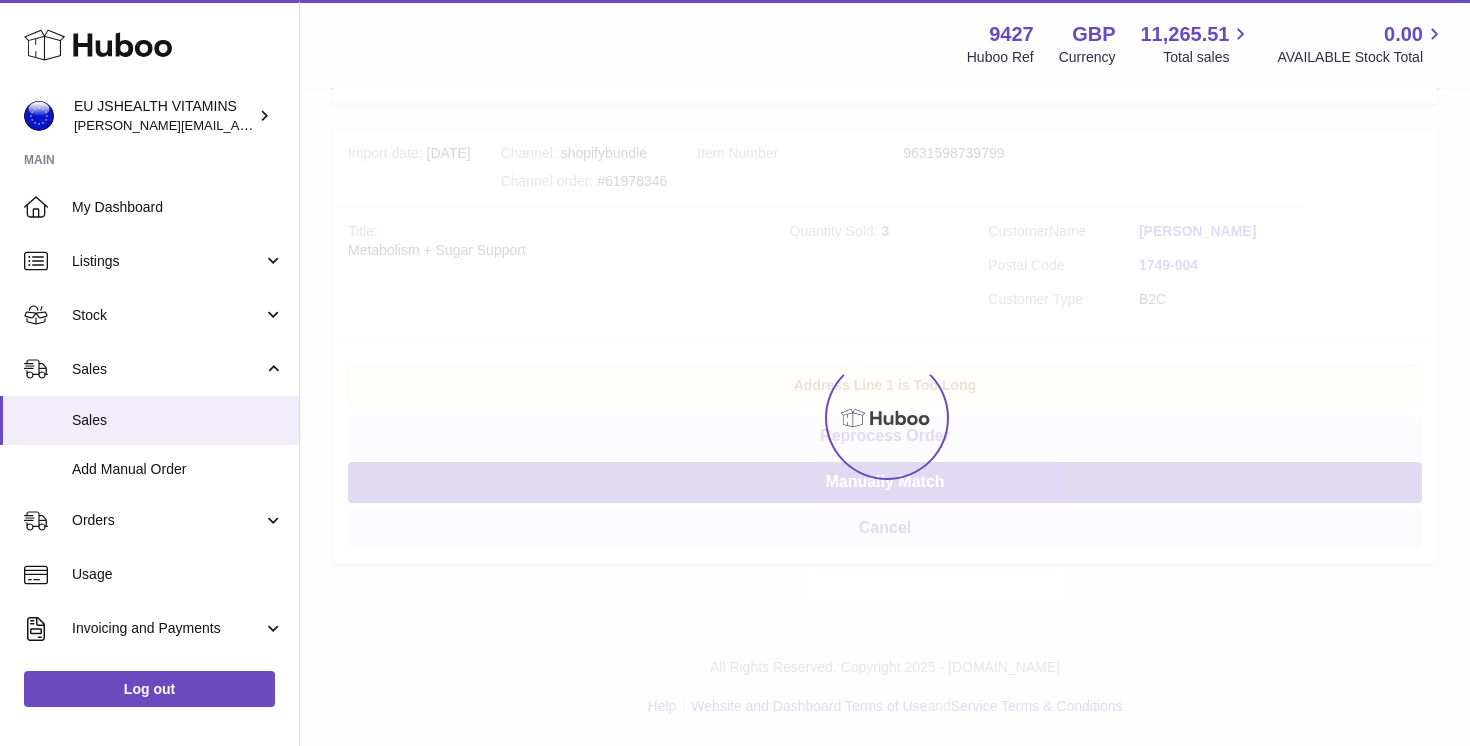 scroll, scrollTop: 396, scrollLeft: 0, axis: vertical 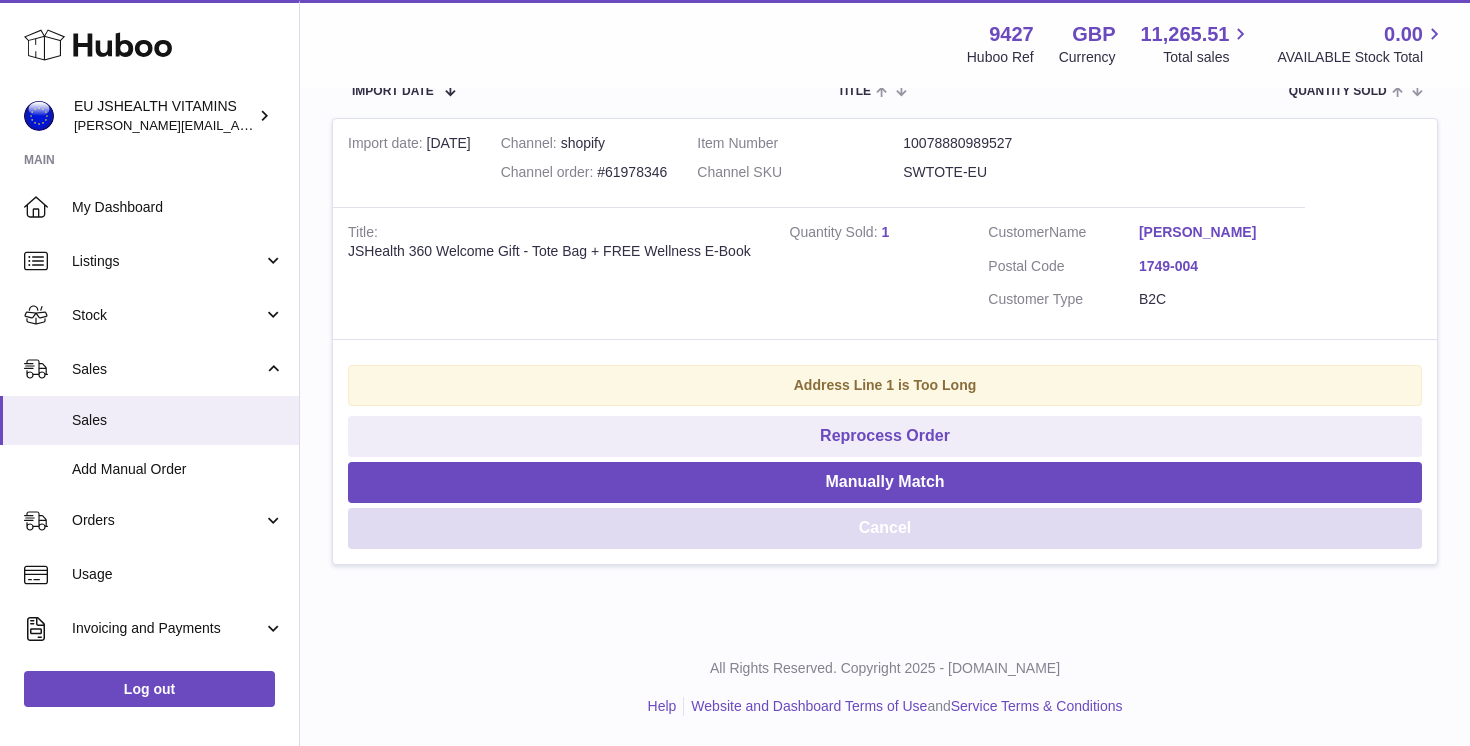 click on "Cancel" at bounding box center [885, 528] 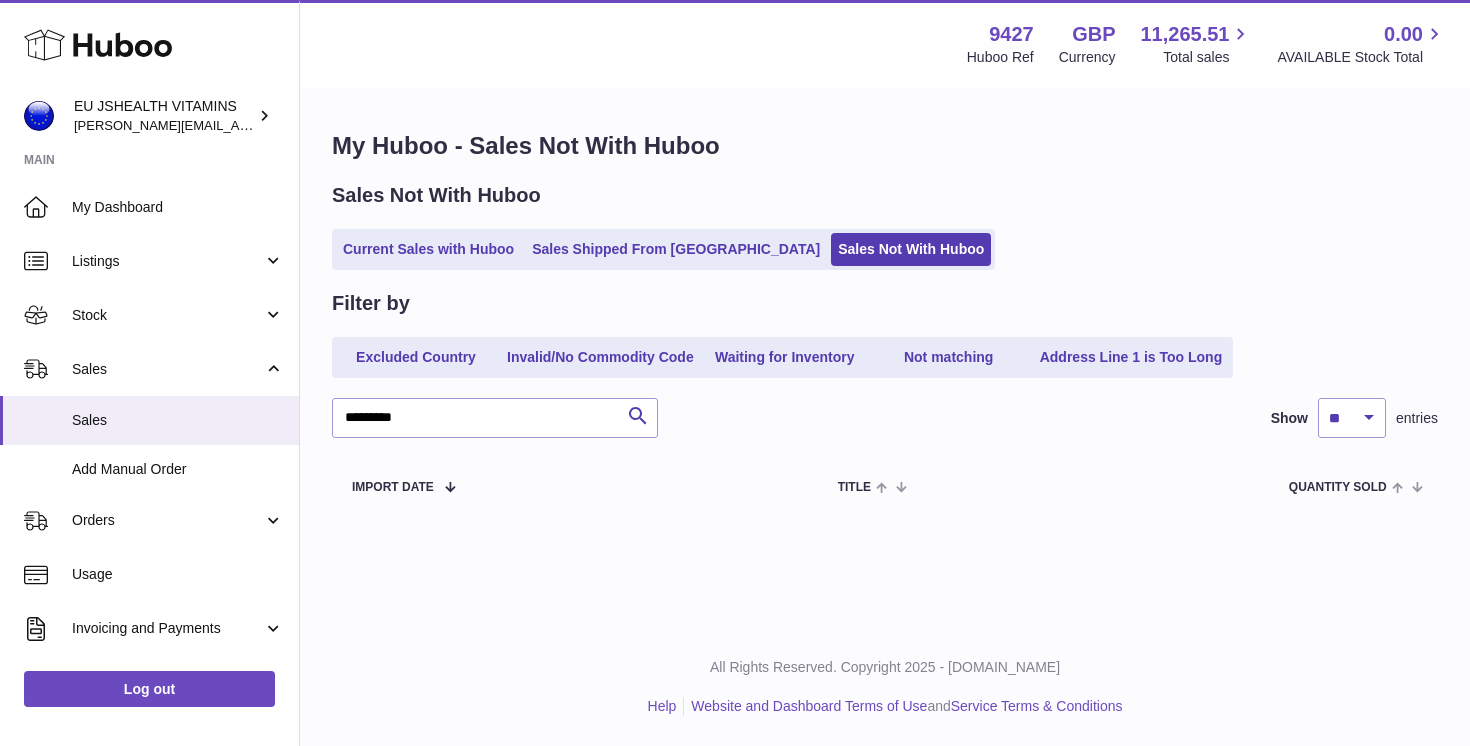 scroll, scrollTop: 0, scrollLeft: 0, axis: both 